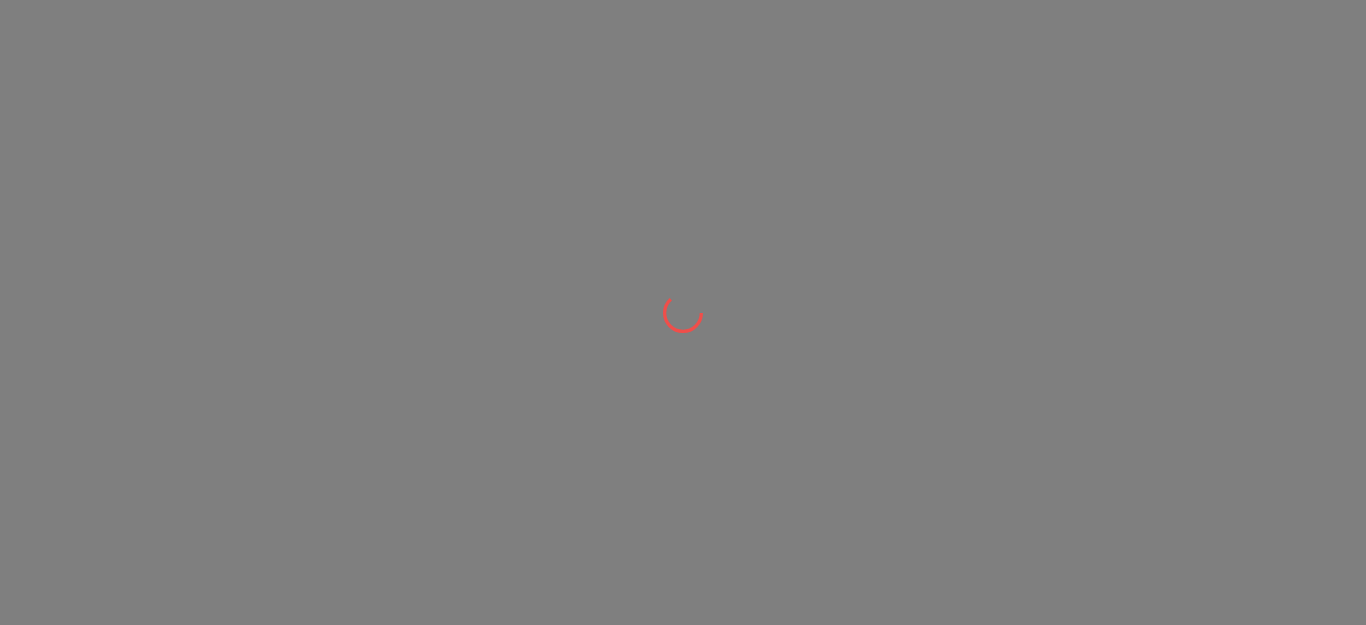 scroll, scrollTop: 0, scrollLeft: 0, axis: both 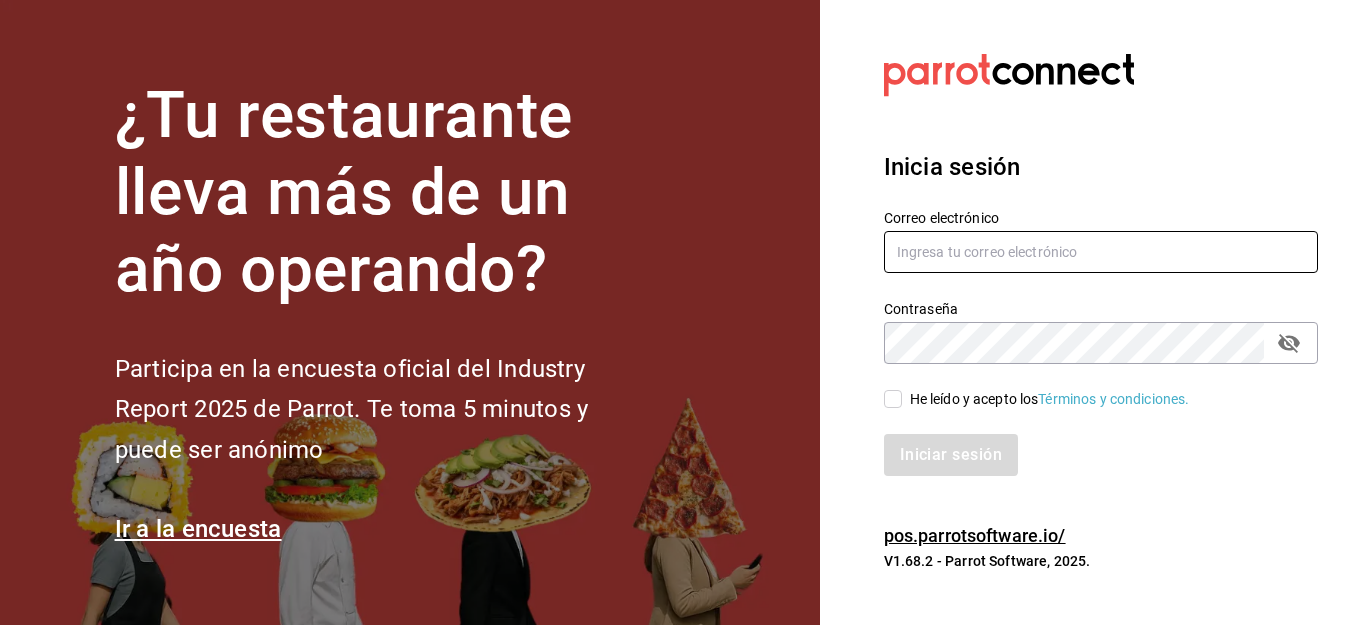 click at bounding box center [1101, 252] 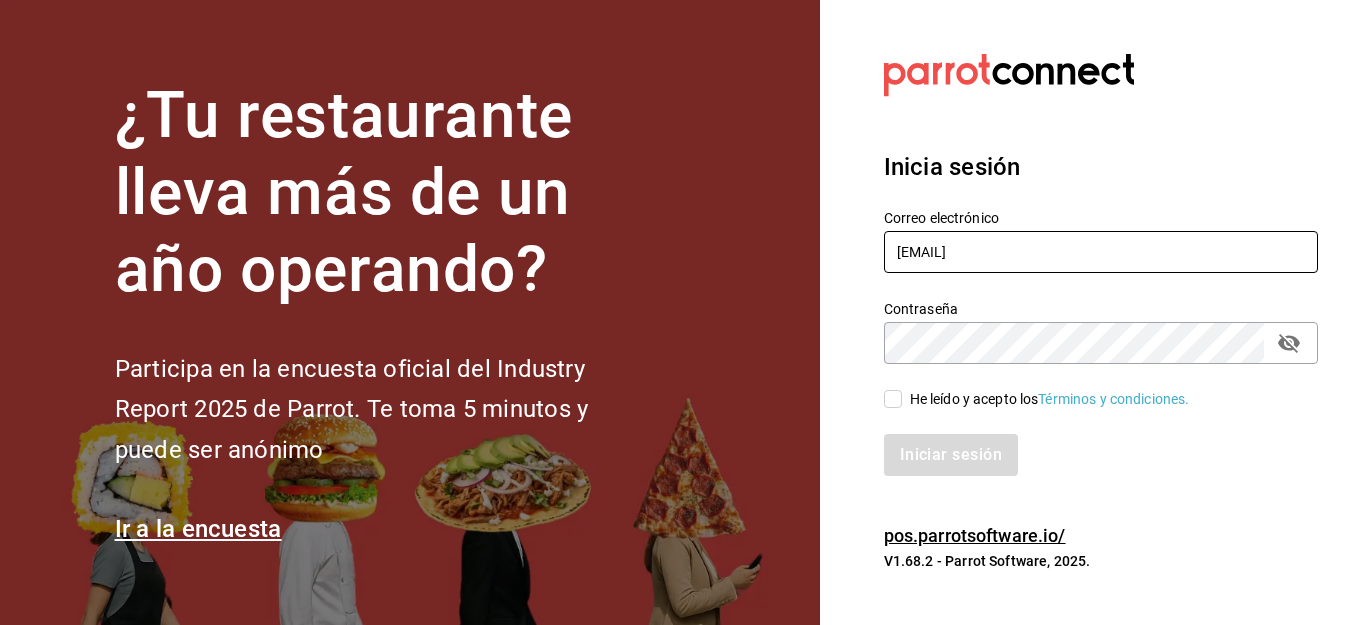 type on "[EMAIL]" 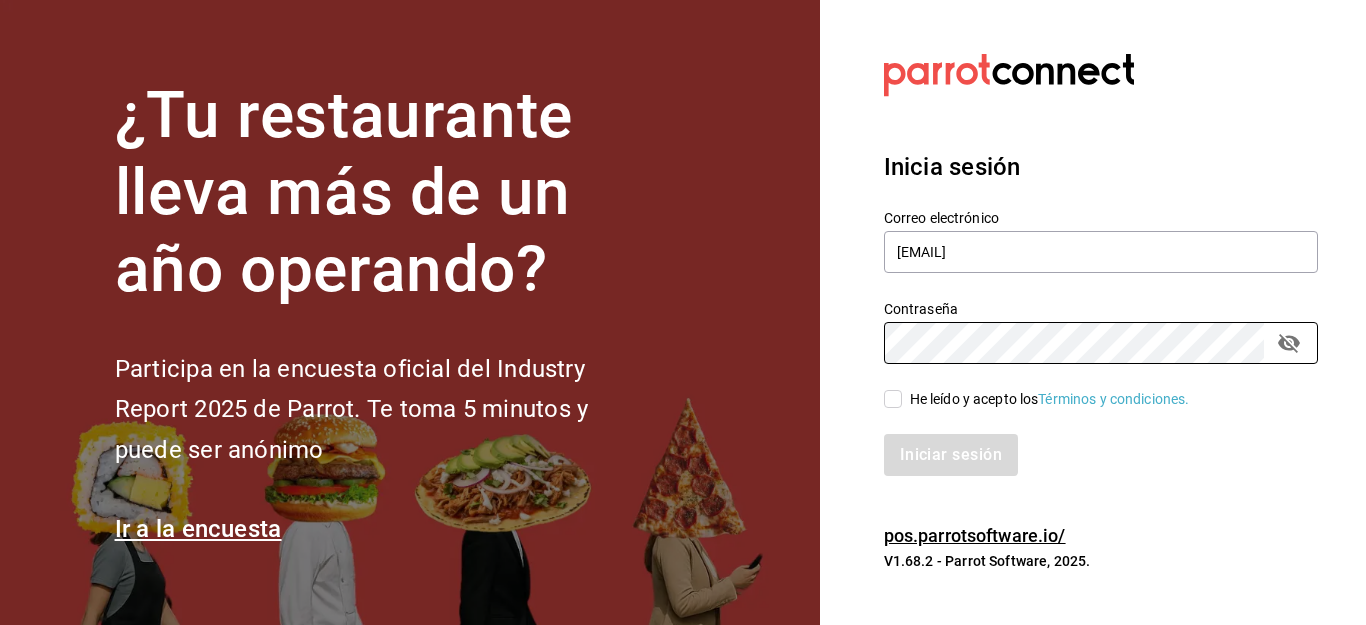 click on "He leído y acepto los  Términos y condiciones." at bounding box center (893, 399) 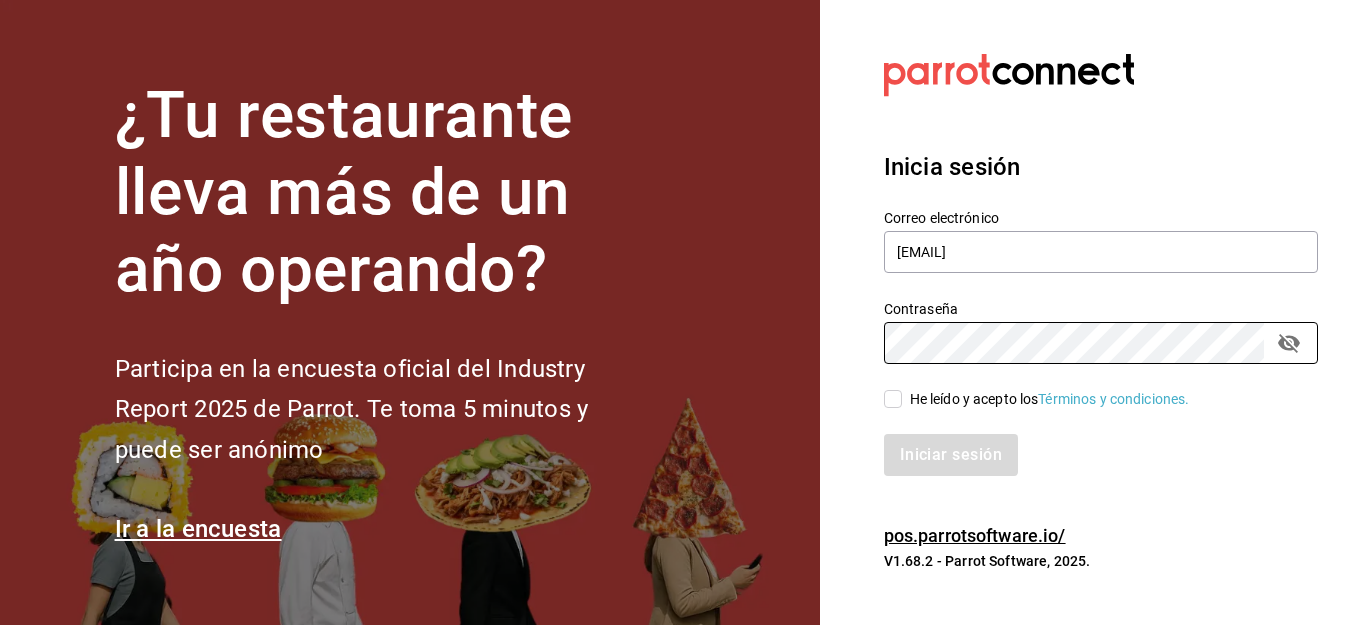 checkbox on "true" 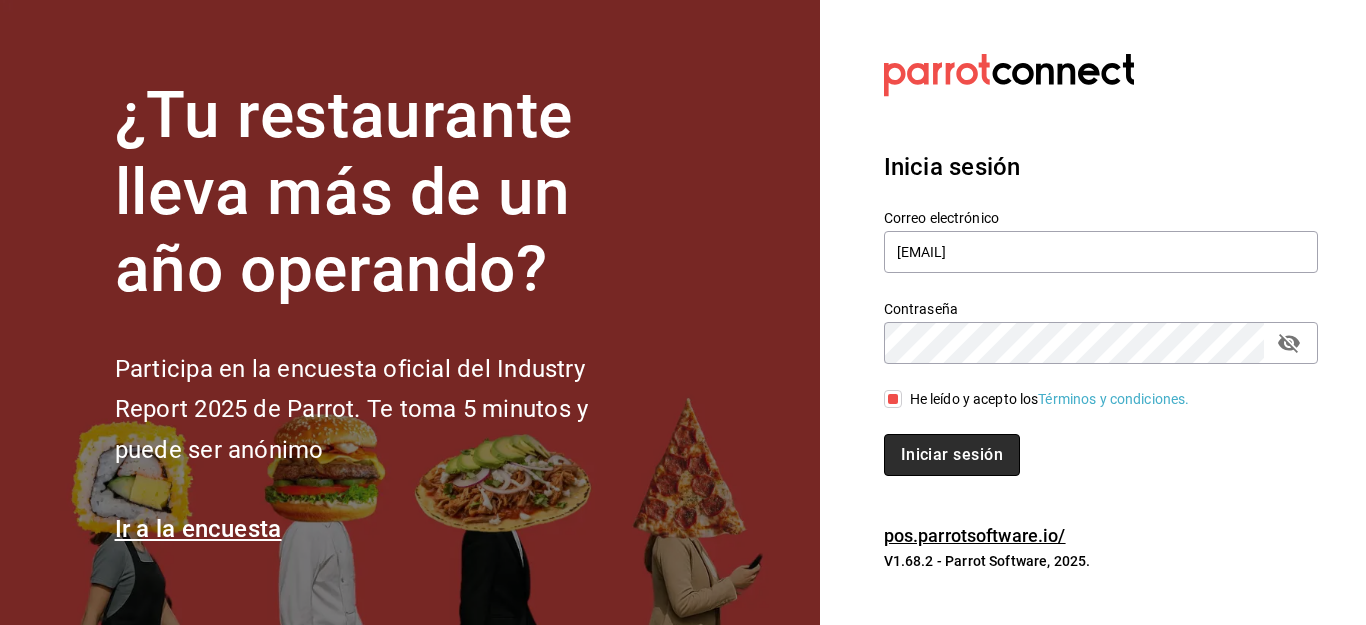 click on "Iniciar sesión" at bounding box center [952, 455] 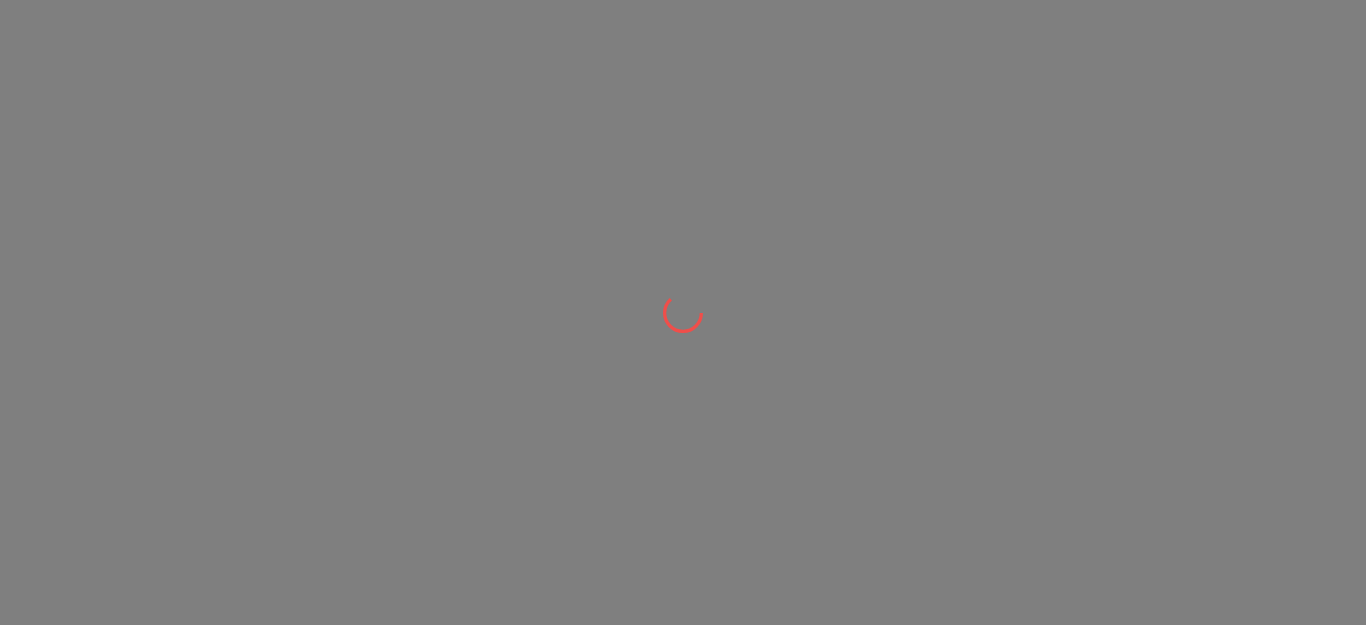 scroll, scrollTop: 0, scrollLeft: 0, axis: both 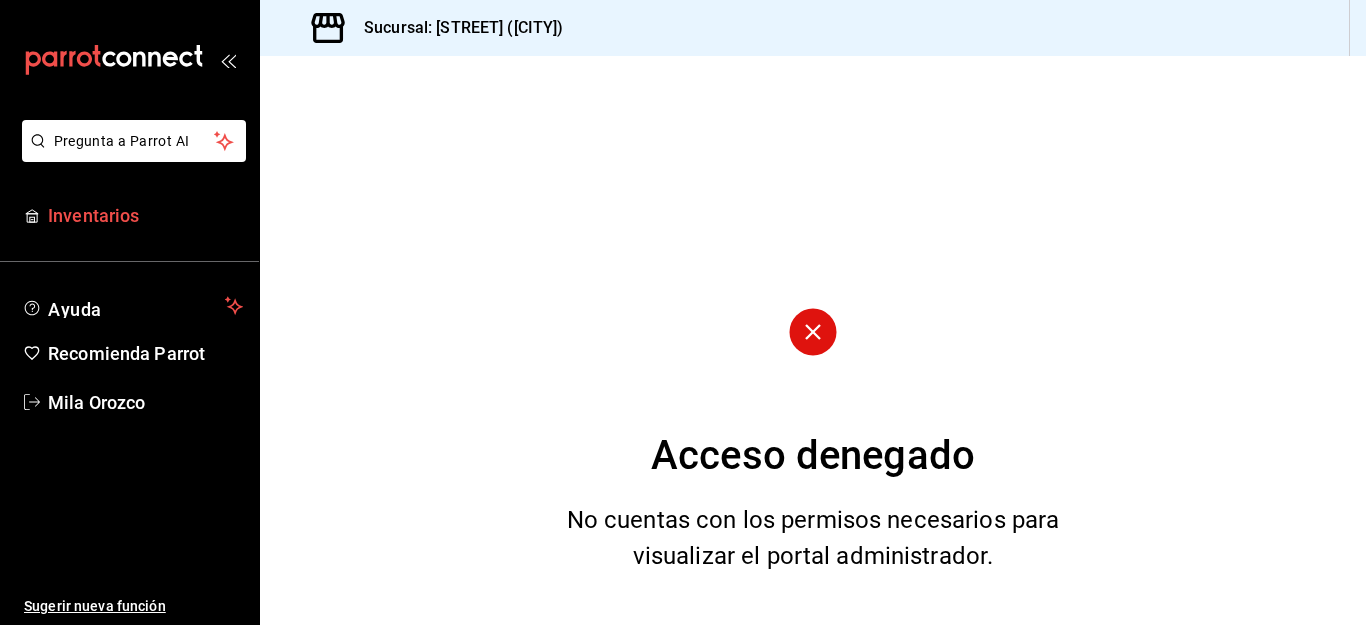 click on "Inventarios" at bounding box center (145, 215) 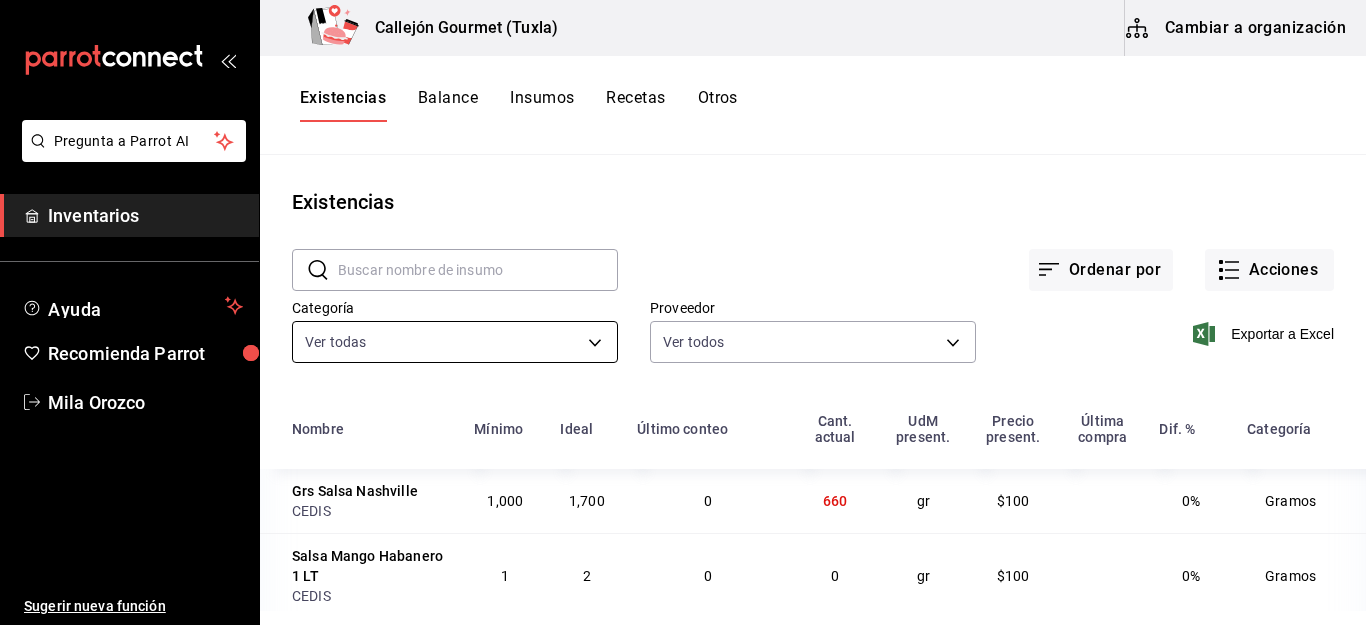 click on "Pregunta a Parrot AI Inventarios   Ayuda Recomienda Parrot   [FIRST] [LAST]   Sugerir nueva función   Callejón Gourmet ([CITY]) Cambiar a organización Existencias Balance Insumos Recetas Otros Existencias ​ ​ Ordenar por Acciones Categoría Ver todas [UUID],[UUID],[UUID],[UUID],[UUID],[UUID],[UUID],[UUID],[UUID],[UUID],[UUID],[UUID],[UUID],[UUID],[UUID],[UUID],[UUID],[UUID] Proveedor Ver todos Exportar a Excel Nombre Mínimo Ideal Último conteo Cant. actual UdM present. CEDIS" at bounding box center [683, 305] 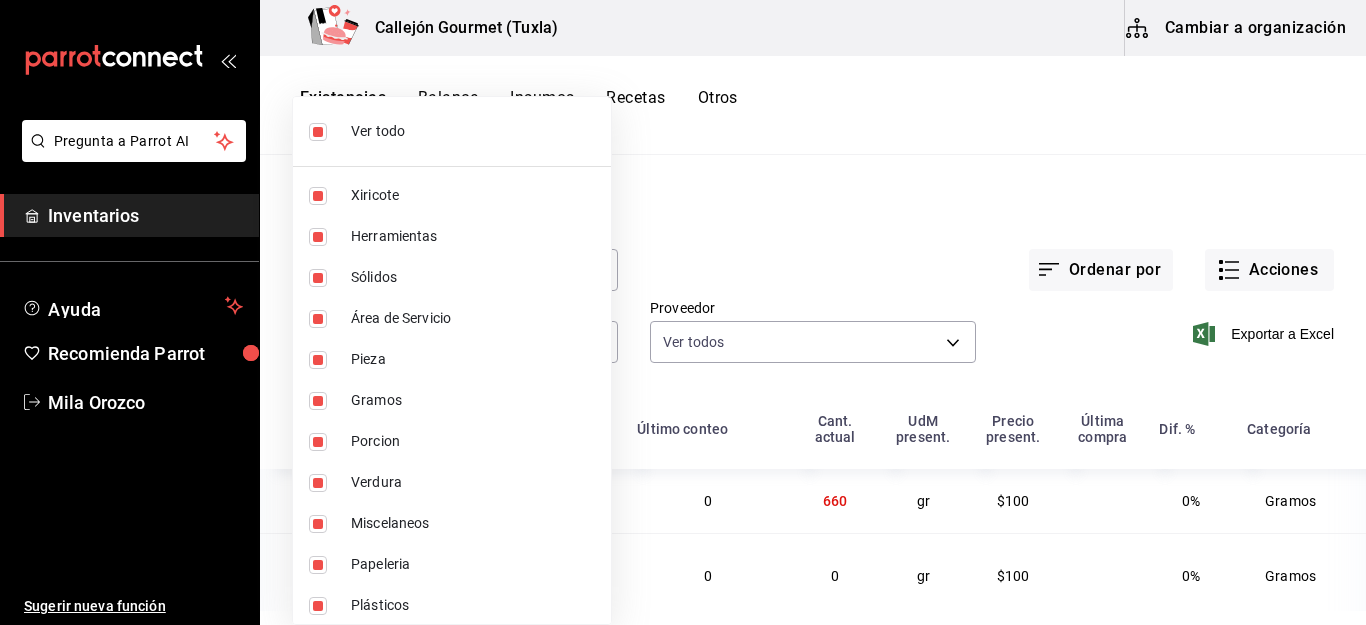 click at bounding box center (322, 132) 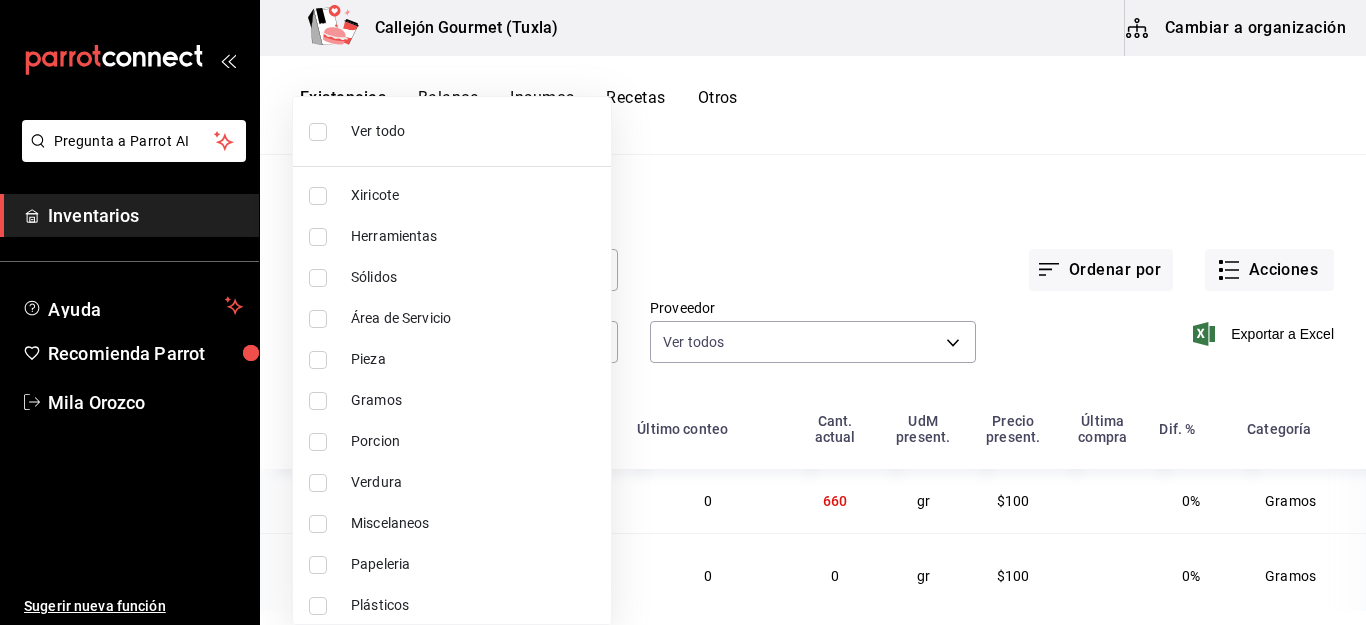 click at bounding box center [318, 360] 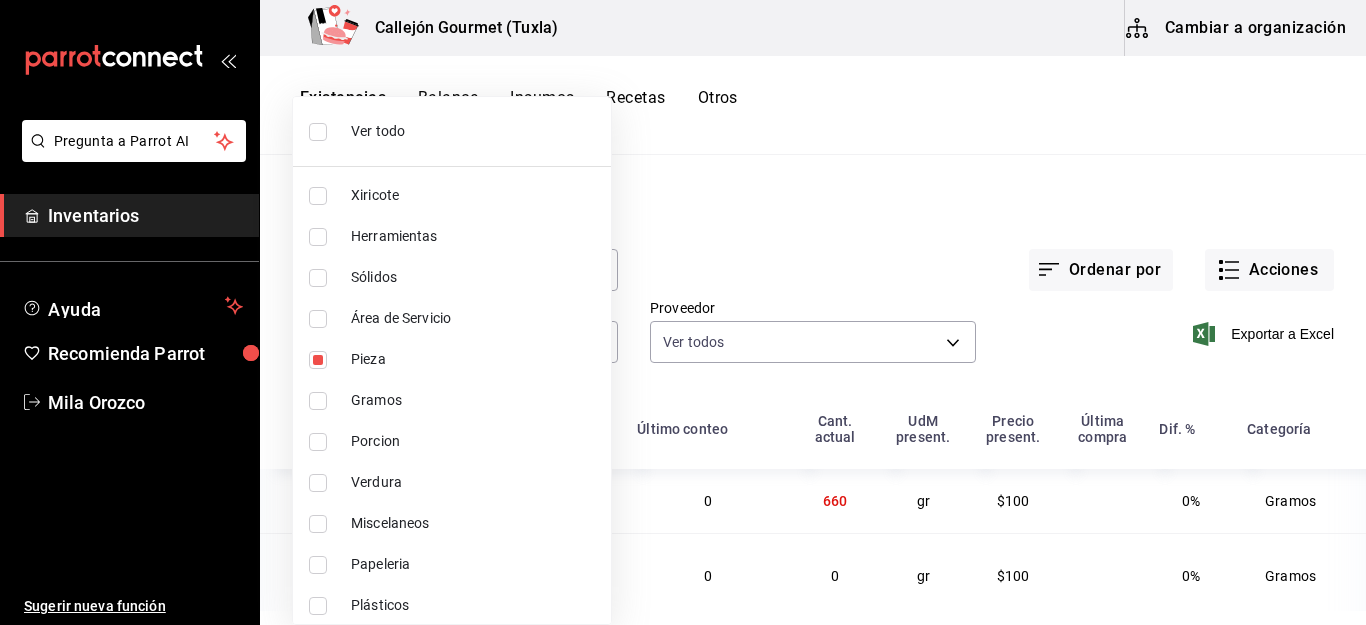 type on "0262bcae-ebf1-4bea-842a-a14c846a0f4c" 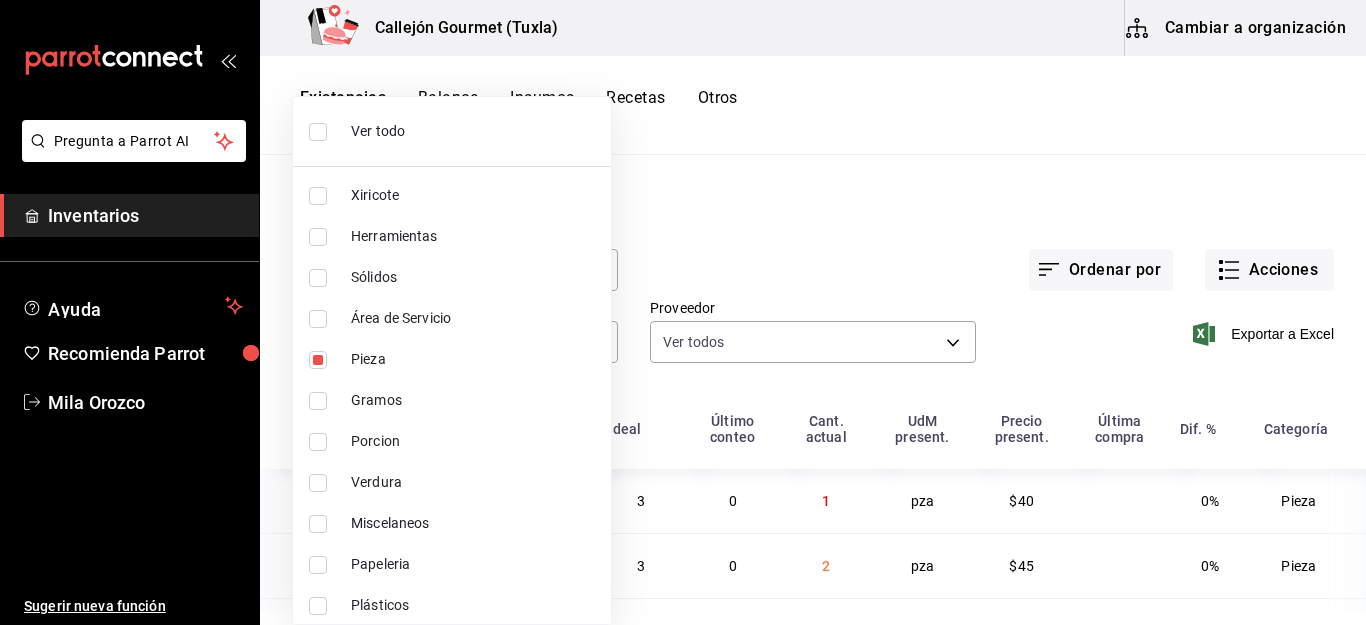 click at bounding box center [683, 312] 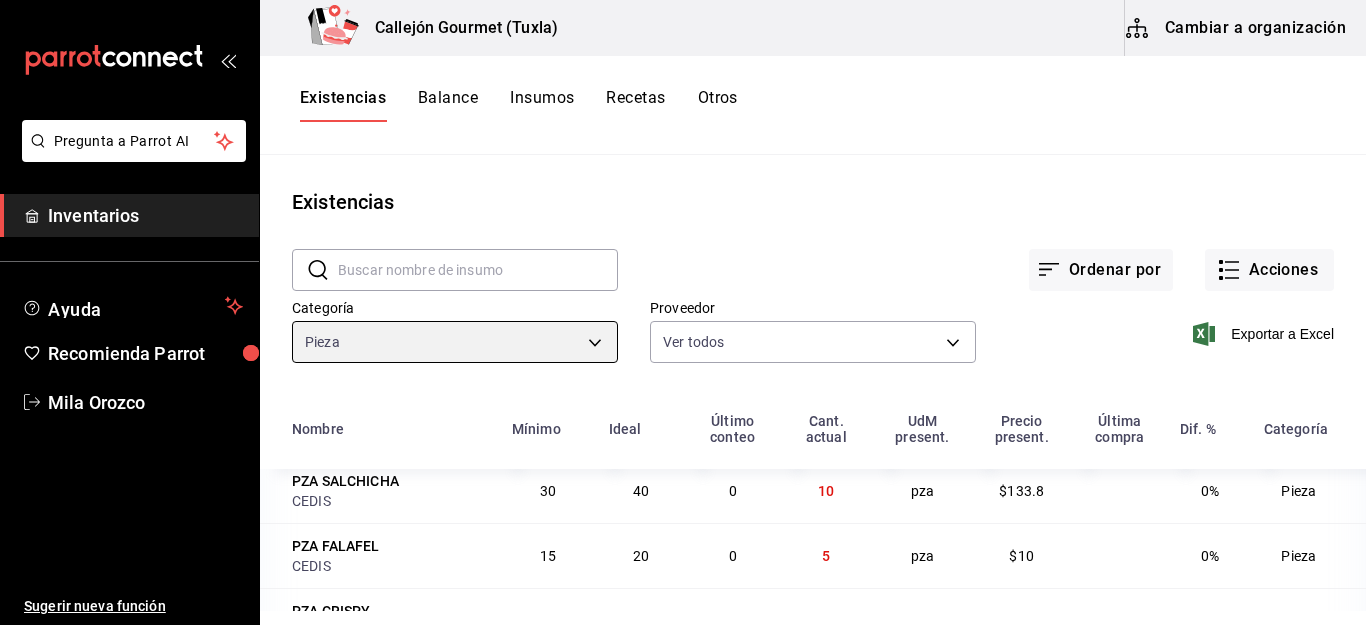 scroll, scrollTop: 467, scrollLeft: 0, axis: vertical 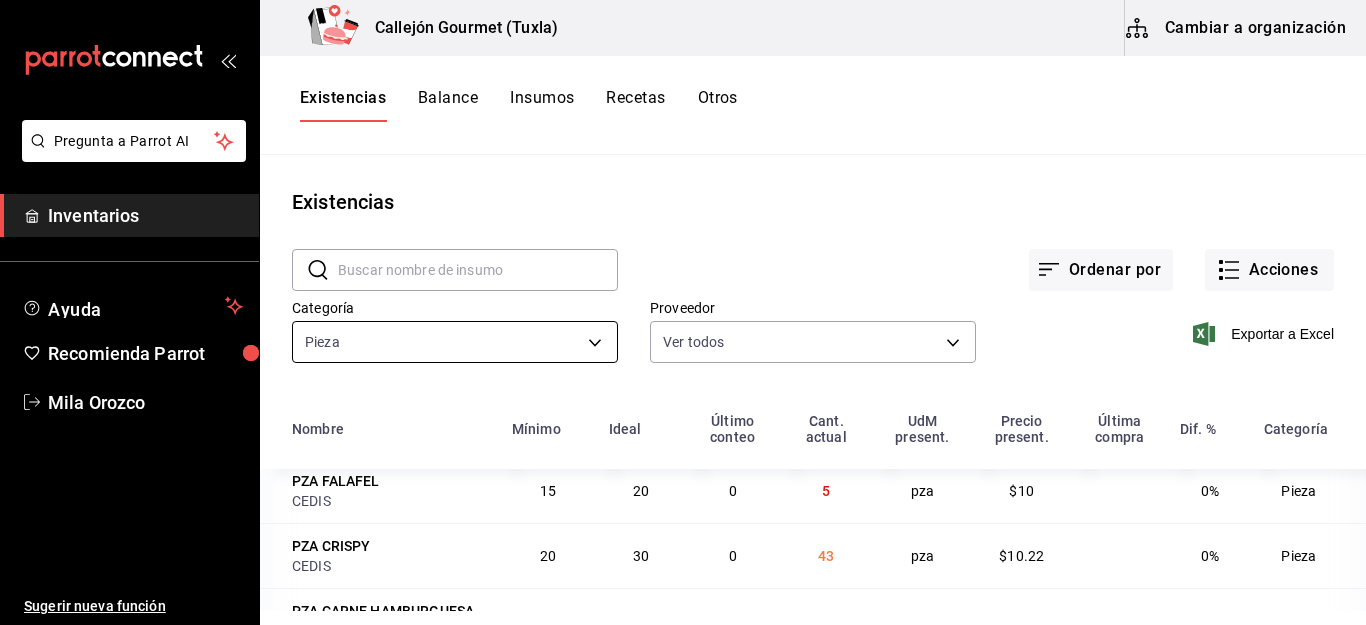 click on "Pregunta a Parrot AI Inventarios   Ayuda Recomienda Parrot   [FIRST] [LAST]   Sugerir nueva función   Callejón Gourmet ([CITY]) Cambiar a organización Existencias Balance Insumos Recetas Otros Existencias ​ ​ Ordenar por Acciones Categoría Pieza 0262bcae-ebf1-4bea-842a-a14c846a0f4c Proveedor Ver todos Exportar a Excel Nombre Mínimo Ideal Último conteo Cant. actual UdM present. Precio present. Última compra Dif. % Categoría Pkt chorizo 500grs CEDIS 1 3 0 1 pza $40 0% Pieza Pkt Tocino ahumado 250grs CEDIS 1 3 0 2 pza $45 0% Pieza PZA QUESO AMARILLO  CEDIS 60 120 0 33 pza $162 0% Pieza PZA GALLETA DE PERRO CEDIS 3 10 0 1 pza $2.4 0% Pieza PZA KINDER NIÑO CEDIS 5 8 0 8 pza $19.5 0% Pieza PZA HUEVO KINDER NIÑA CEDIS 5 8 0 8 pza $19.5 0% Pieza PZA SALCHICHA  CEDIS 30 40 0 10 pza $133.8 0% Pieza PZA FALAFEL CEDIS 15 20 0 5 pza $10 0% Pieza PZA CRISPY CEDIS 20 30 0 43 pza $10.22 0% Pieza PZA CARNE HAMBURGUESA CEDIS 90 120 0 58 pza $11.77 0% Pieza PATACON CEDIS 20 30 0 12 pza $30 $30 0% Pieza PZA PAN PITA 60" at bounding box center [683, 305] 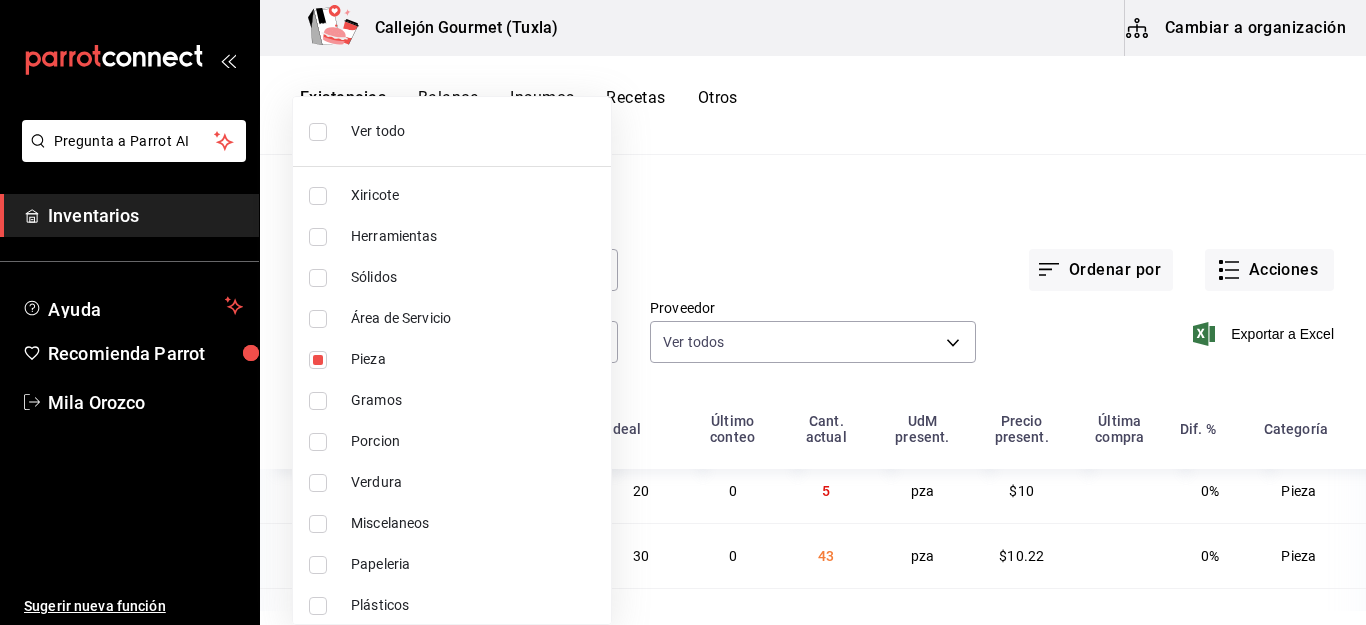 click at bounding box center [318, 360] 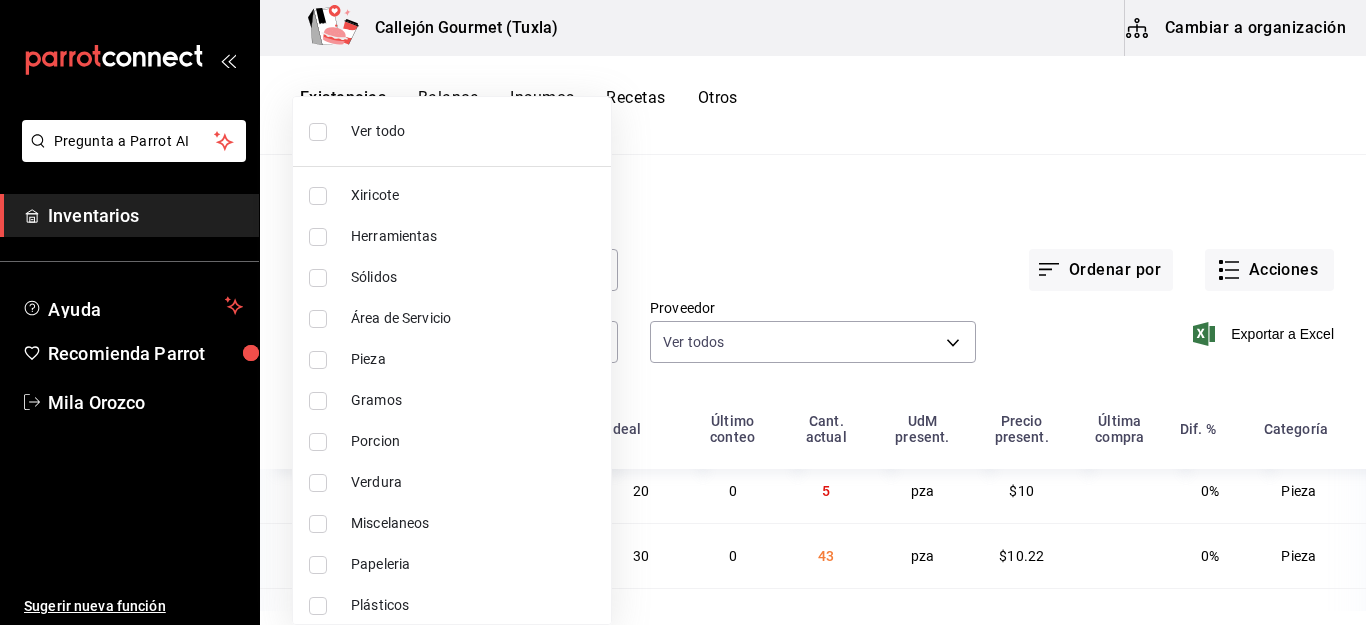 click at bounding box center [318, 442] 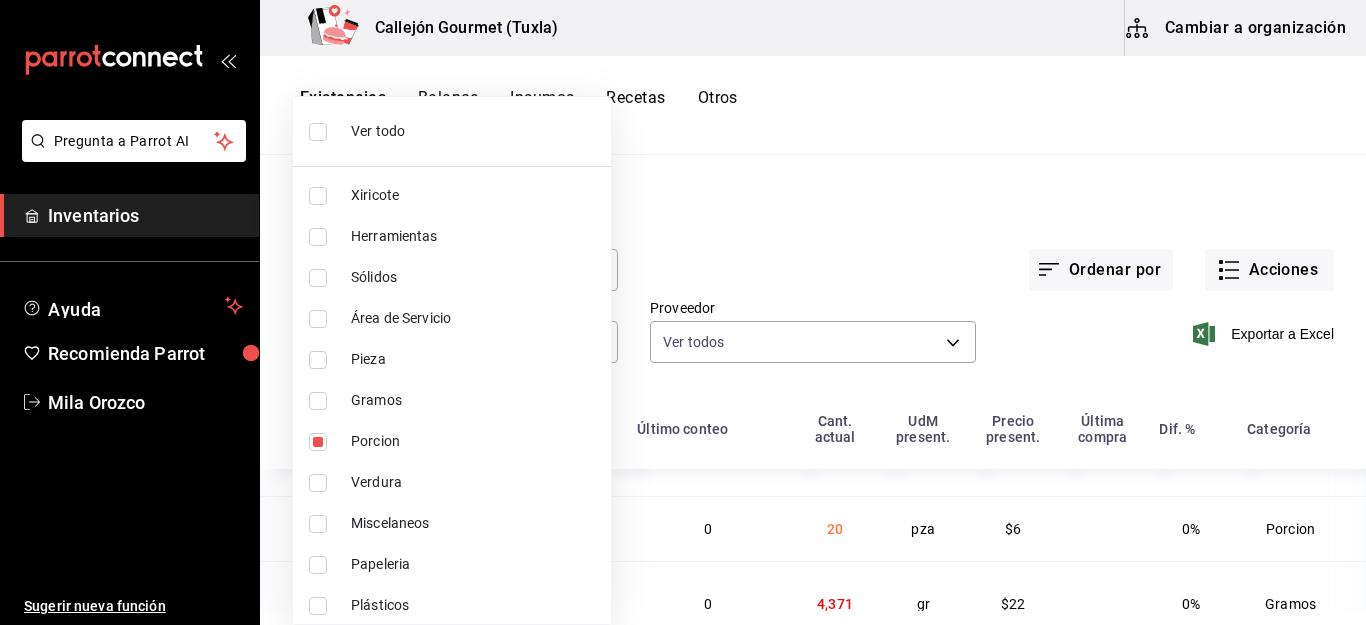 click at bounding box center [683, 312] 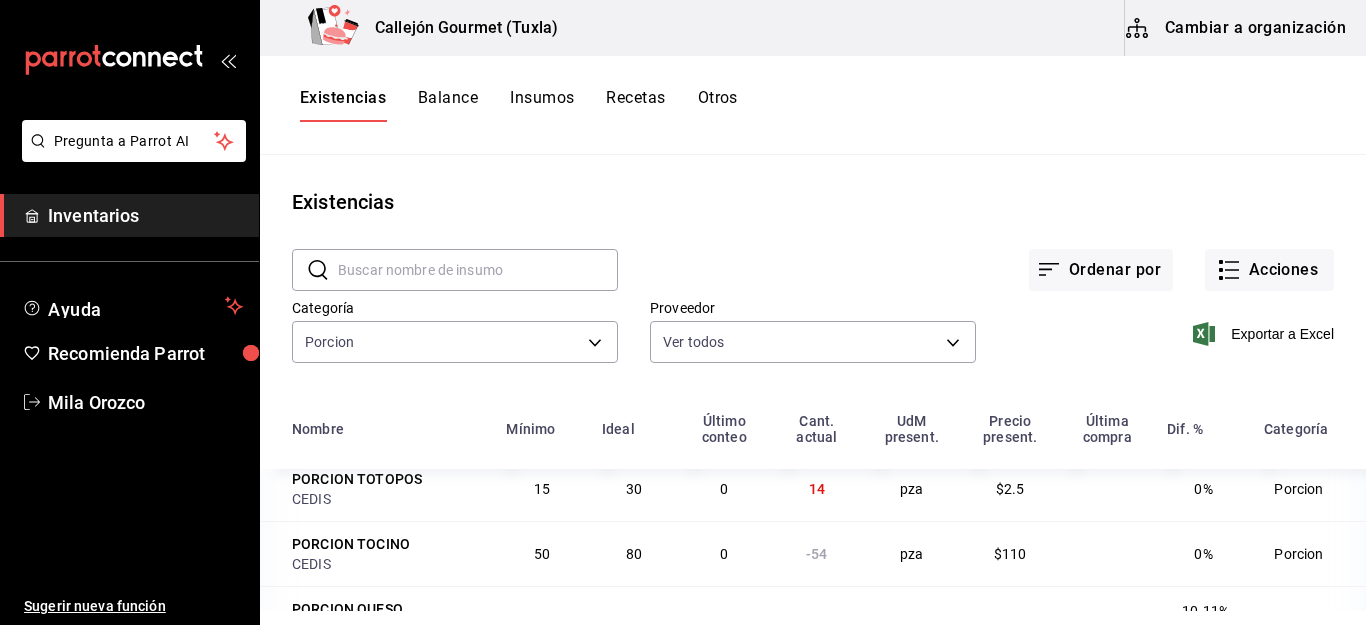 click at bounding box center [683, 312] 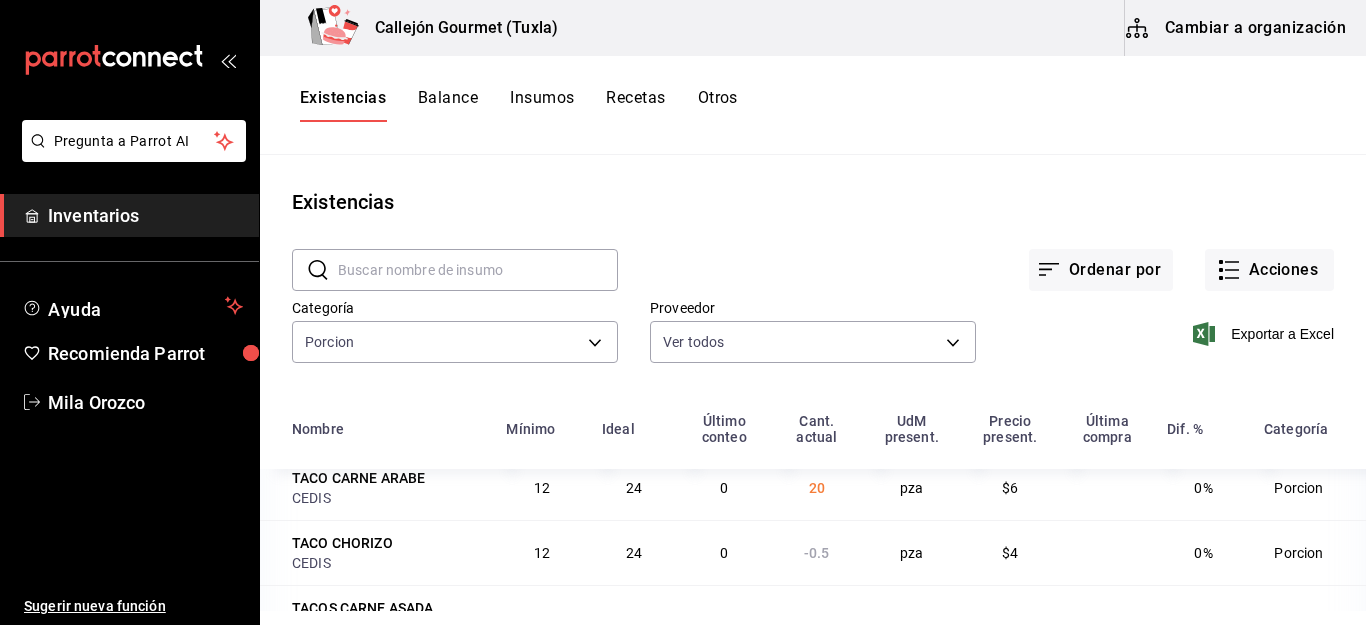 scroll, scrollTop: 0, scrollLeft: 0, axis: both 